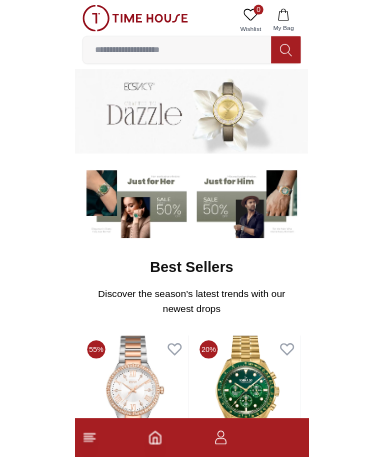 scroll, scrollTop: 0, scrollLeft: 0, axis: both 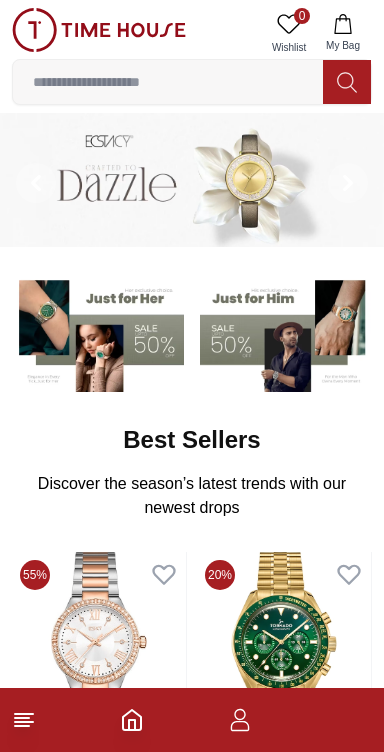 click 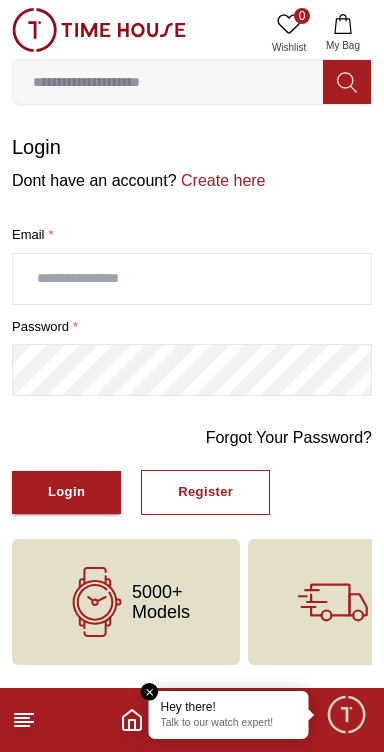 click at bounding box center (192, 279) 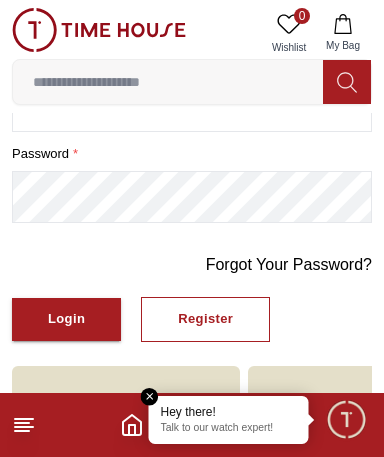 scroll, scrollTop: 174, scrollLeft: 0, axis: vertical 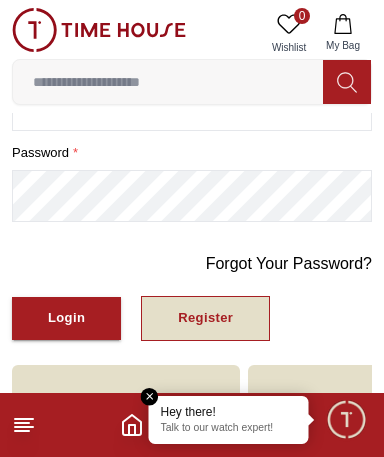 click on "Register" at bounding box center [205, 318] 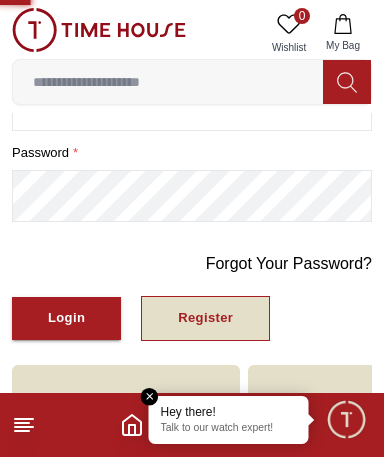scroll, scrollTop: 0, scrollLeft: 0, axis: both 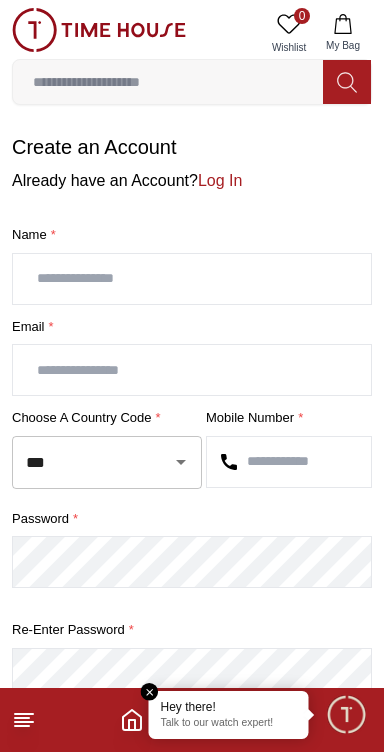 click at bounding box center (192, 279) 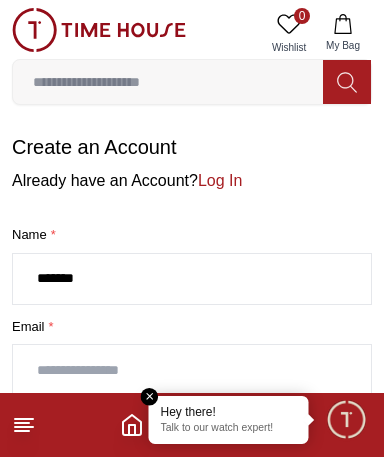 type on "*******" 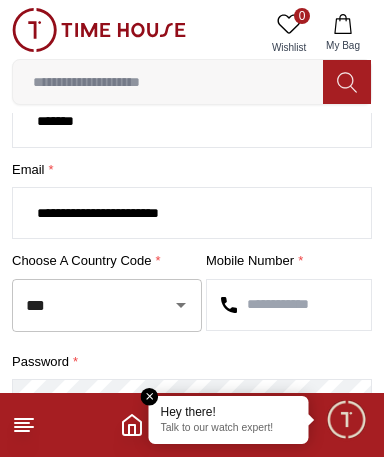 scroll, scrollTop: 159, scrollLeft: 0, axis: vertical 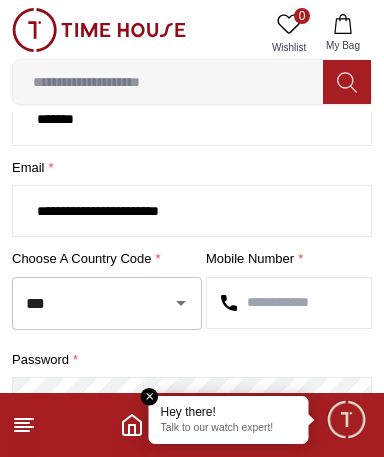 click at bounding box center (181, 303) 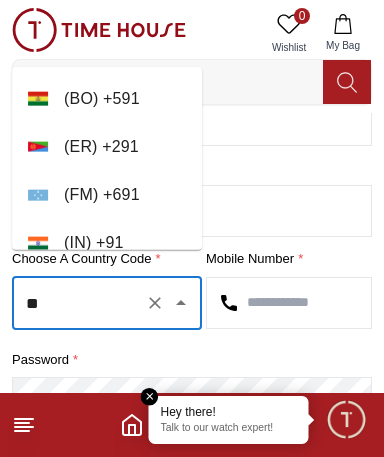 click on "( IN ) + 91" at bounding box center (107, 243) 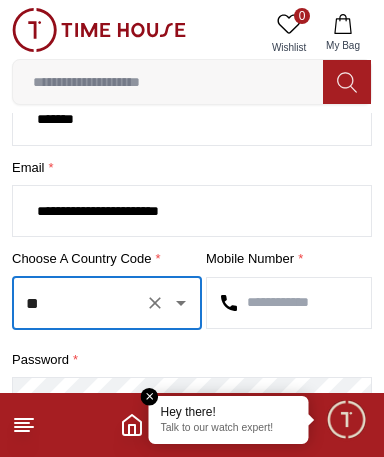 type on "**" 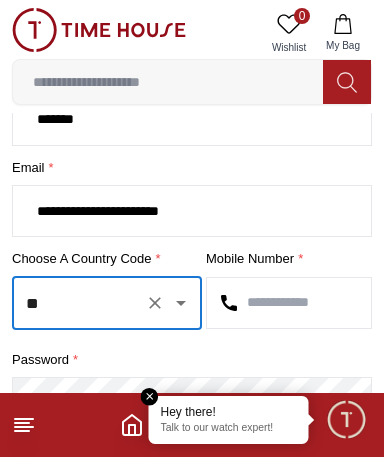 click at bounding box center [289, 303] 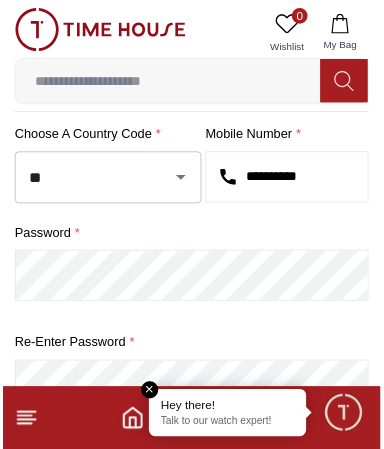 scroll, scrollTop: 283, scrollLeft: 0, axis: vertical 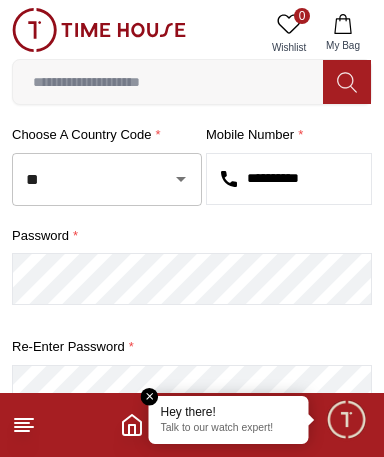type on "**********" 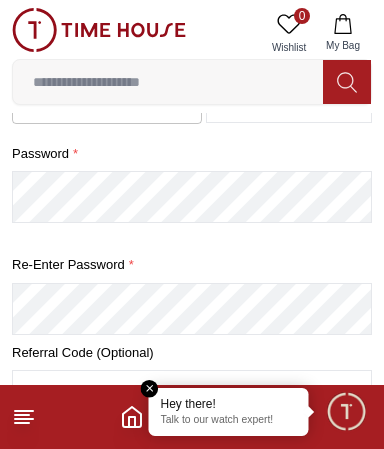 scroll, scrollTop: 365, scrollLeft: 0, axis: vertical 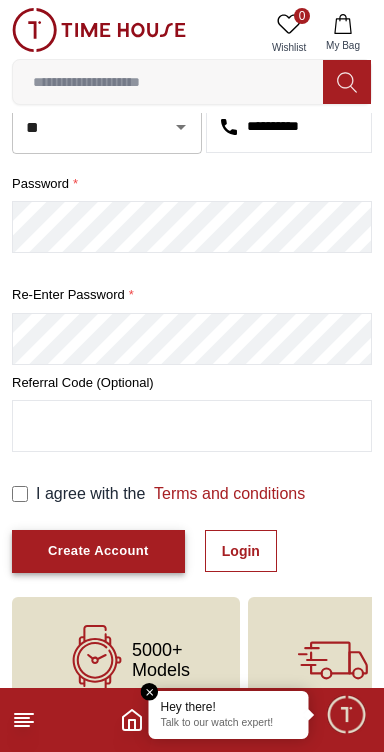 click on "Create Account" at bounding box center [98, 551] 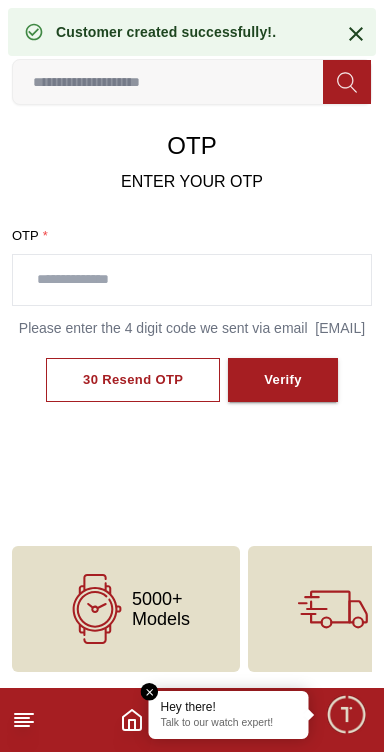 scroll, scrollTop: 69, scrollLeft: 0, axis: vertical 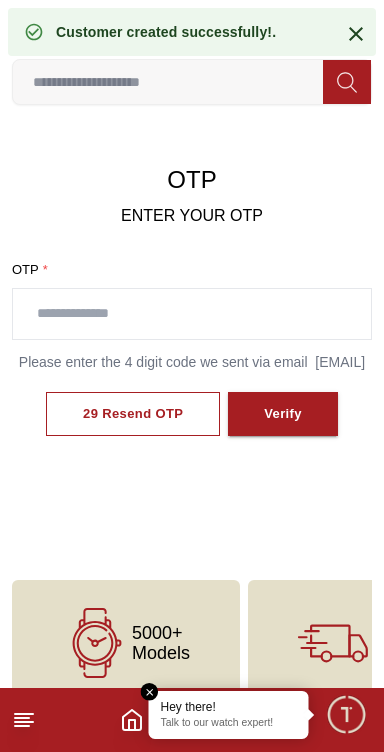click at bounding box center (192, 314) 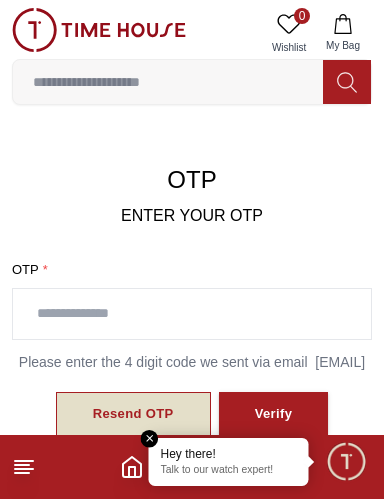 click on "Resend OTP" at bounding box center (133, 414) 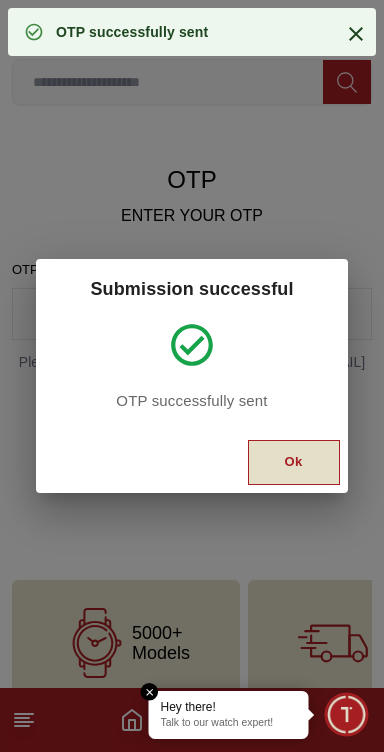 click on "Ok" at bounding box center [294, 462] 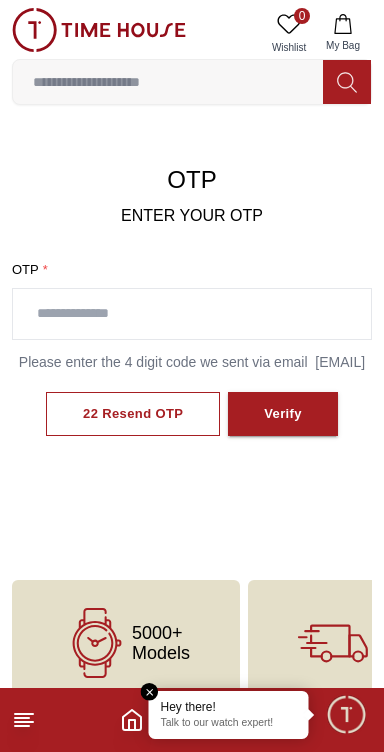 click at bounding box center [192, 314] 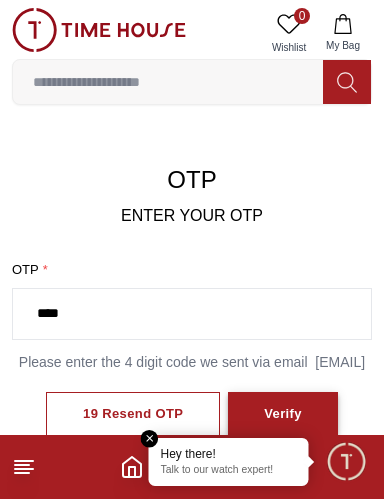 type on "****" 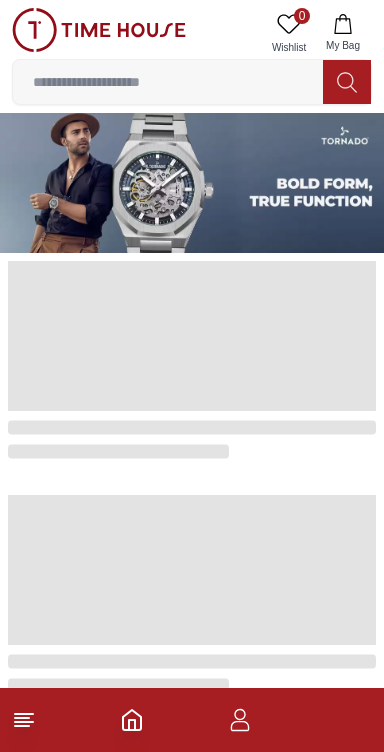 scroll, scrollTop: 0, scrollLeft: 0, axis: both 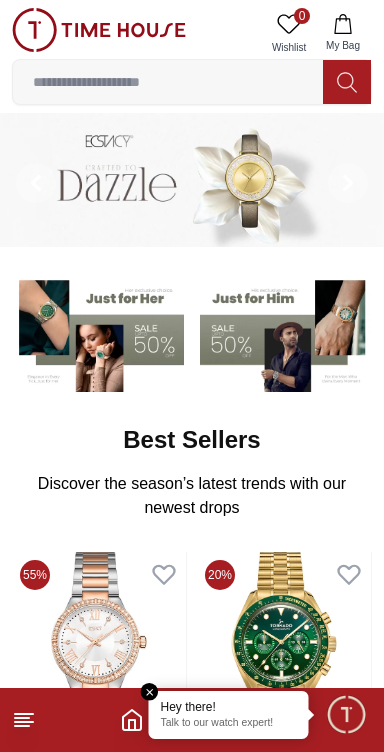 click at bounding box center [168, 82] 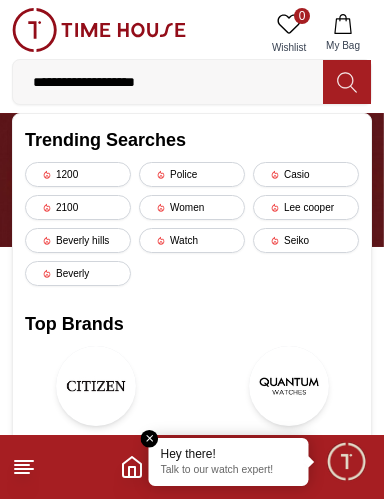 type on "**********" 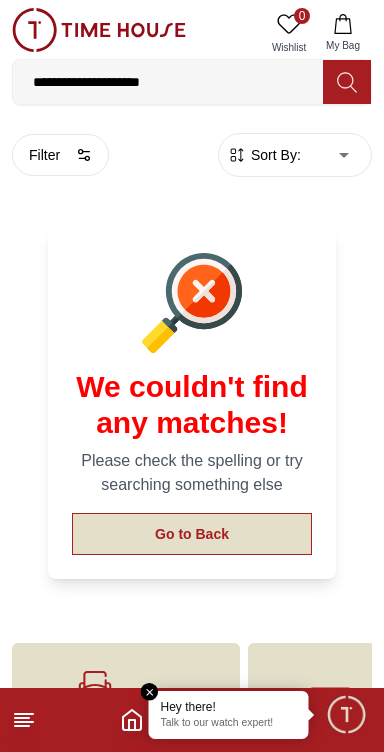 click on "Go to Back" at bounding box center [192, 534] 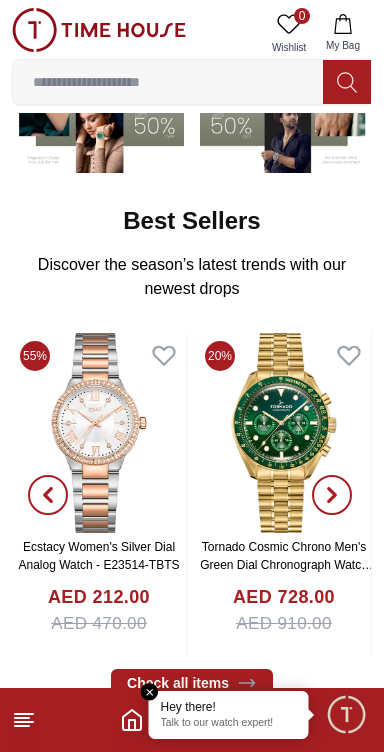 scroll, scrollTop: 0, scrollLeft: 0, axis: both 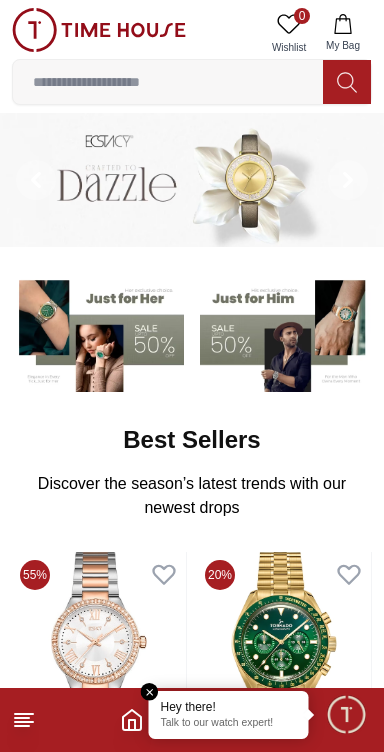 click at bounding box center [168, 82] 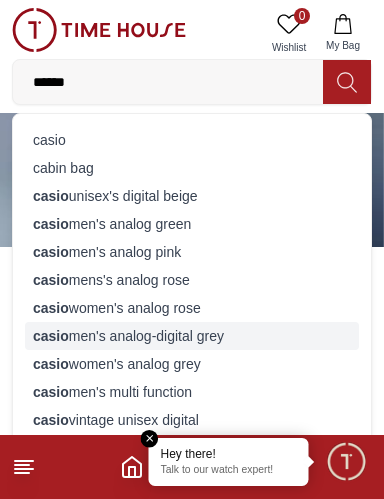 type on "*****" 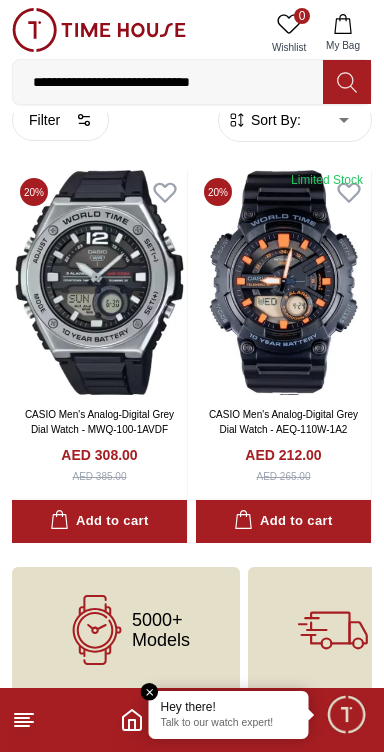 scroll, scrollTop: 0, scrollLeft: 0, axis: both 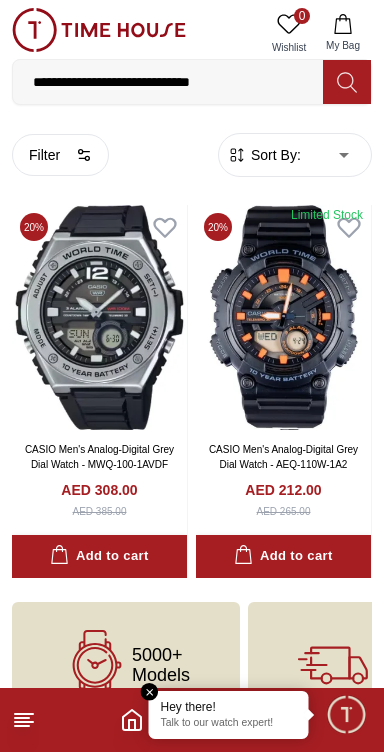 click at bounding box center [99, 30] 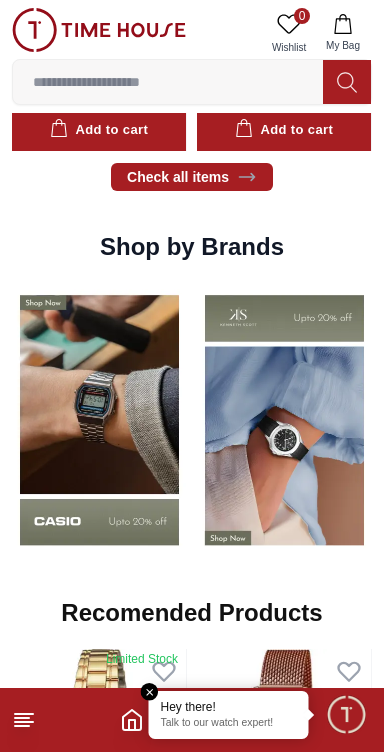 scroll, scrollTop: 1409, scrollLeft: 0, axis: vertical 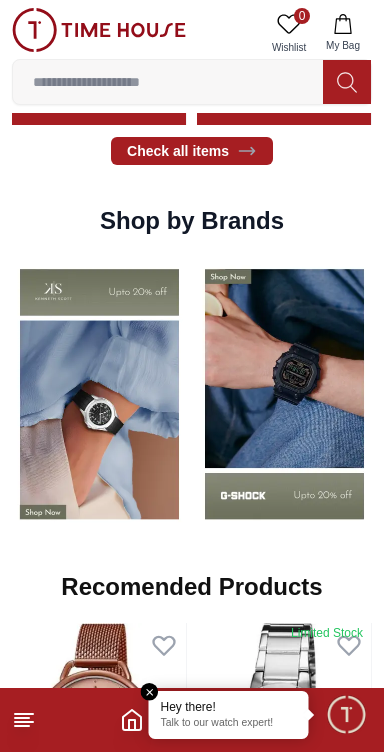 click 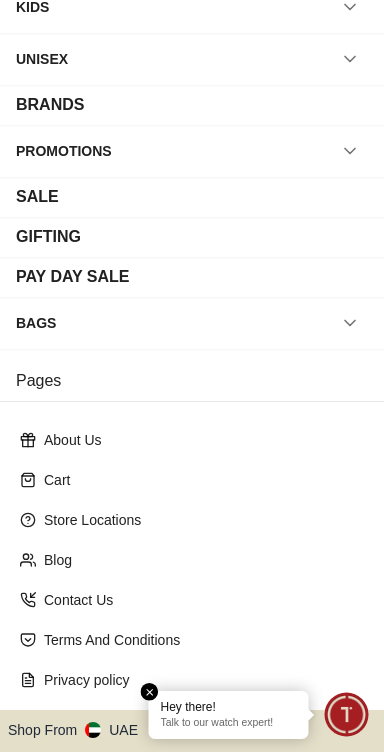 scroll, scrollTop: 211, scrollLeft: 0, axis: vertical 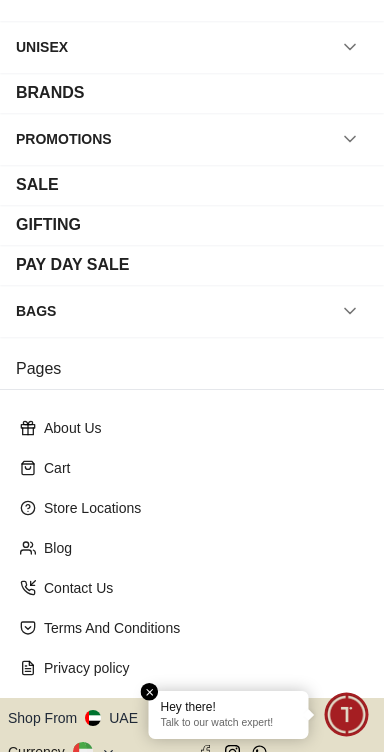 click on "Shop From UAE" at bounding box center [84, 718] 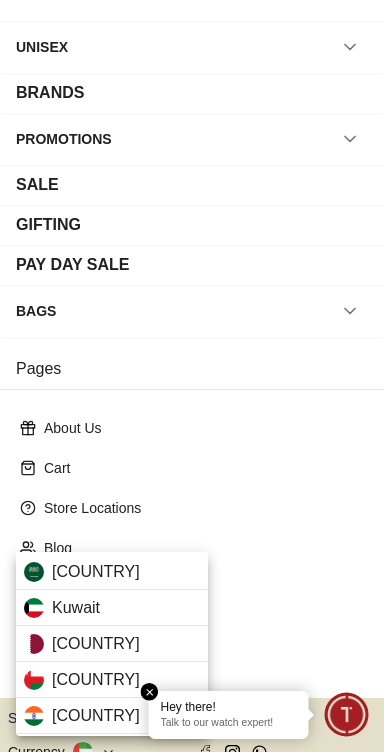 scroll, scrollTop: 210, scrollLeft: 0, axis: vertical 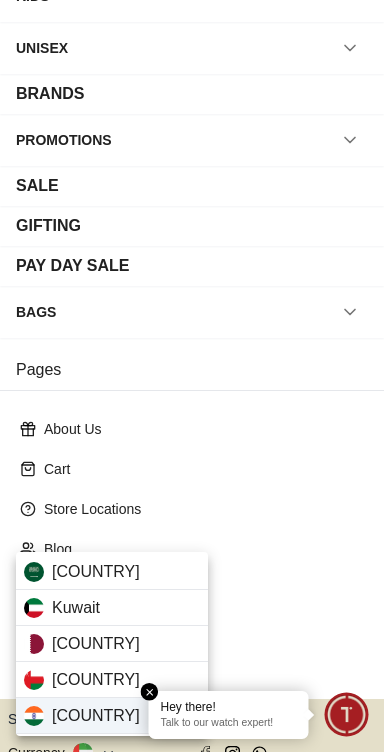 click on "[COUNTRY]" at bounding box center (96, 716) 